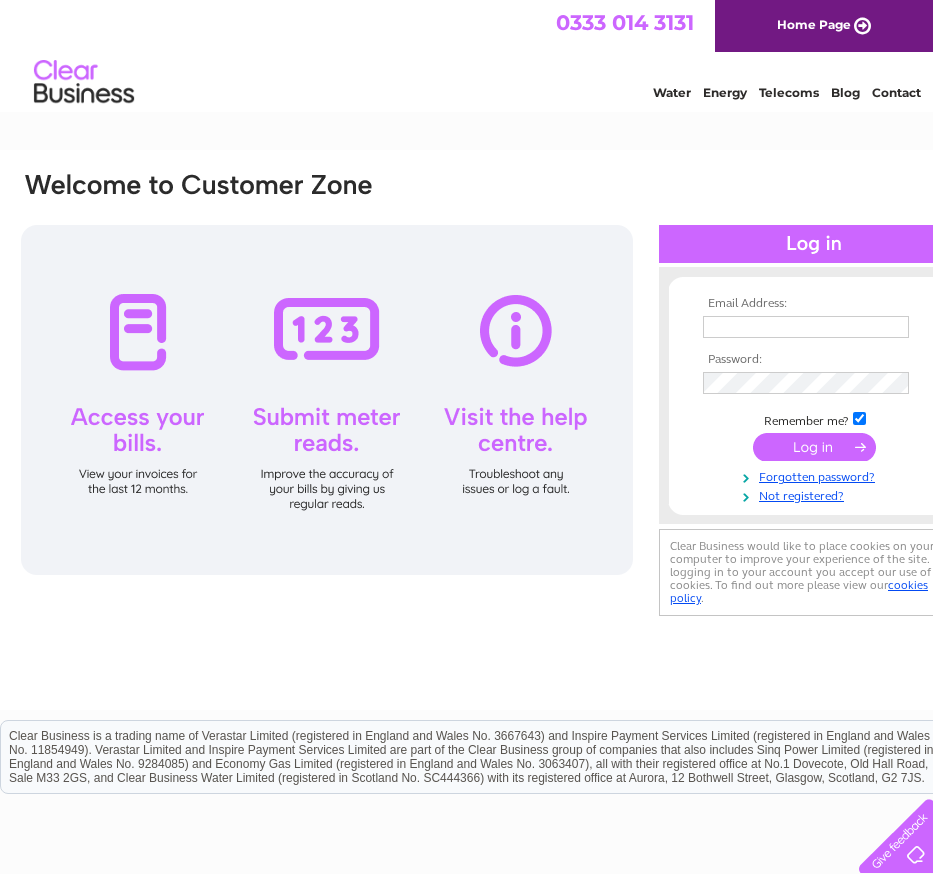 scroll, scrollTop: 0, scrollLeft: 0, axis: both 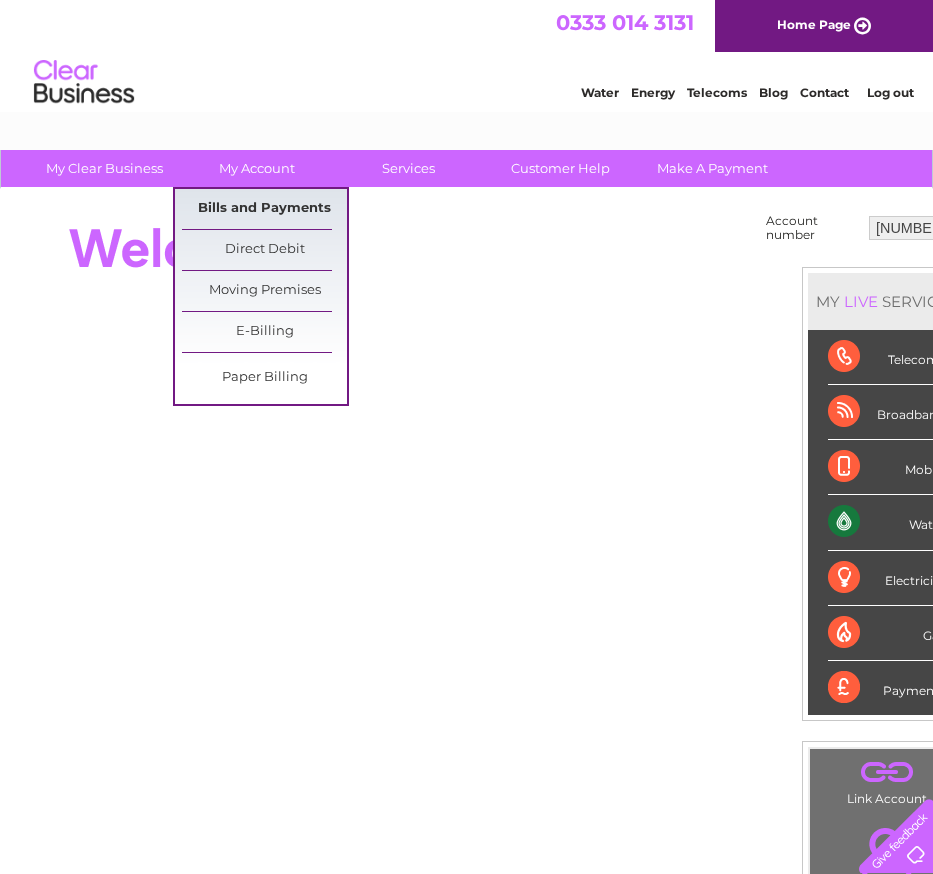 click on "Bills and Payments" at bounding box center (264, 209) 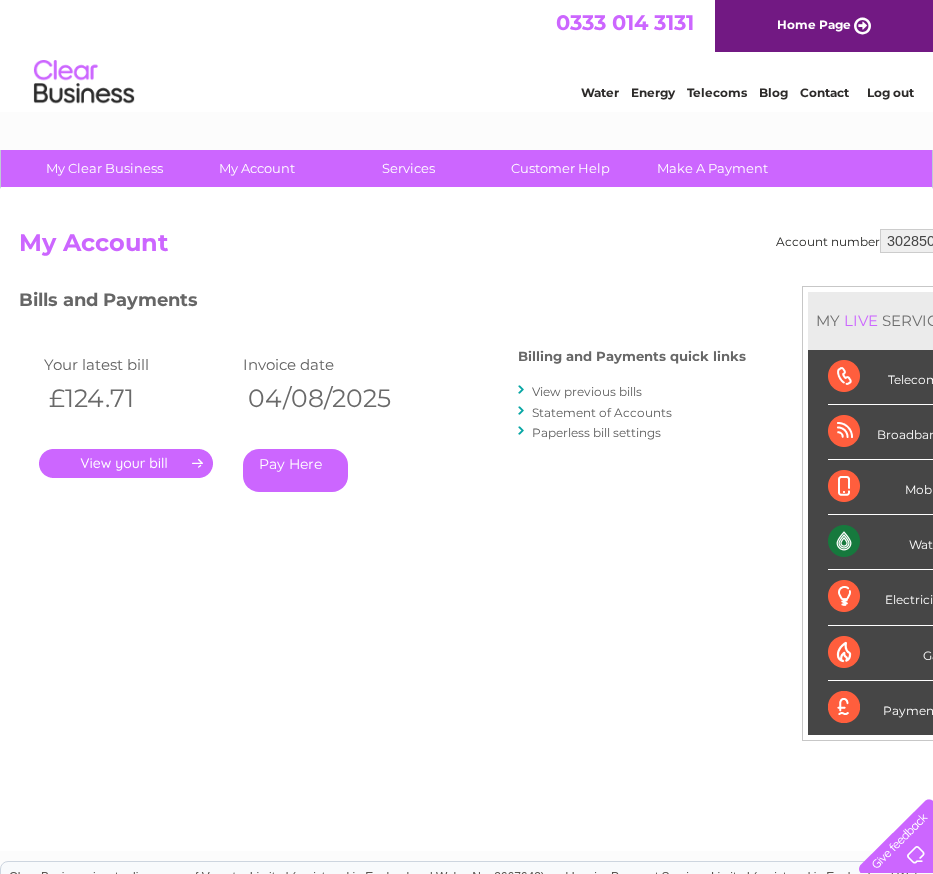 scroll, scrollTop: 0, scrollLeft: 0, axis: both 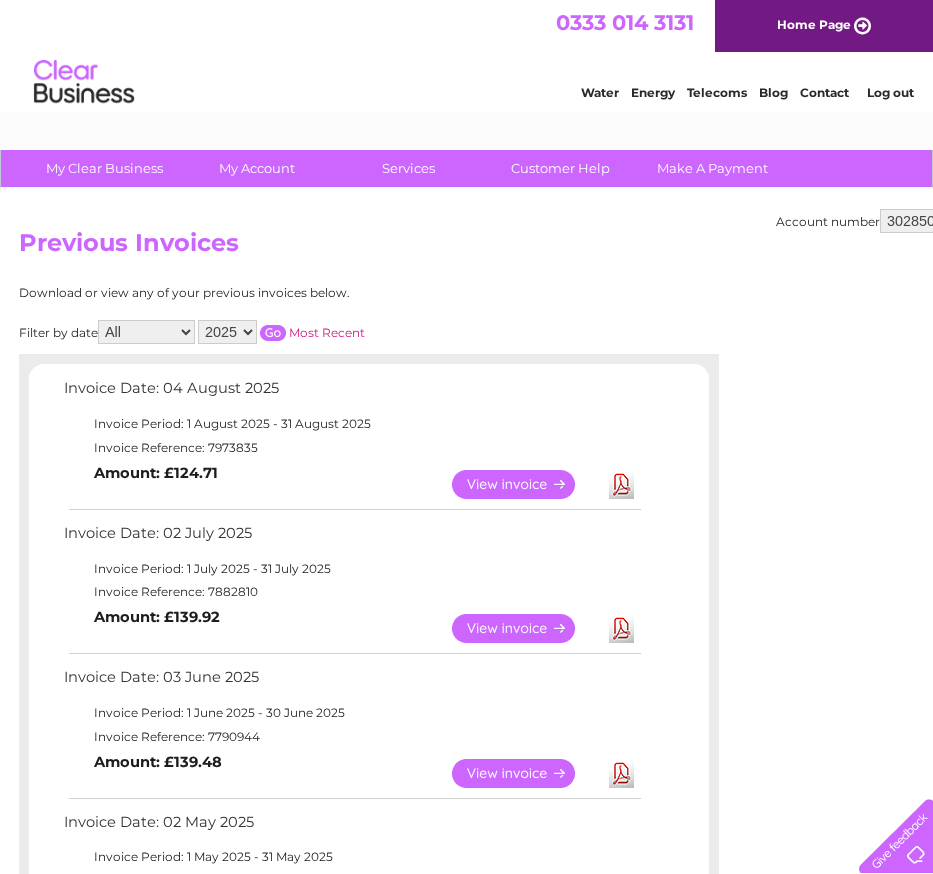 click on "View" at bounding box center (525, 484) 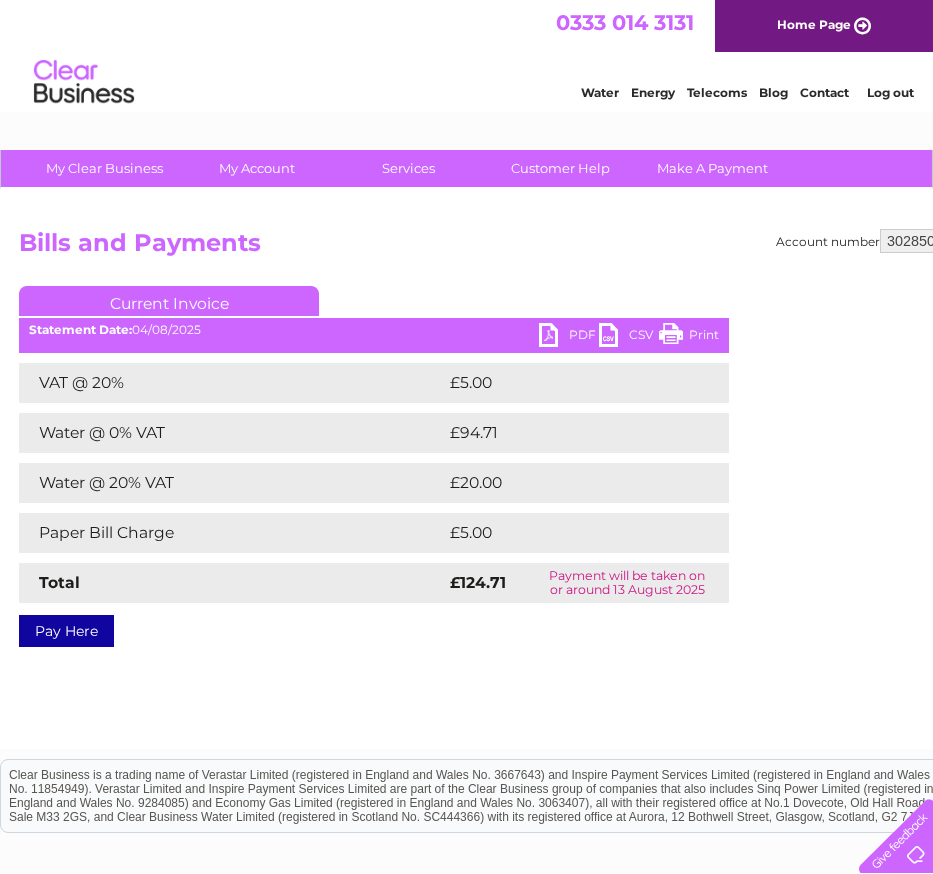 scroll, scrollTop: 0, scrollLeft: 0, axis: both 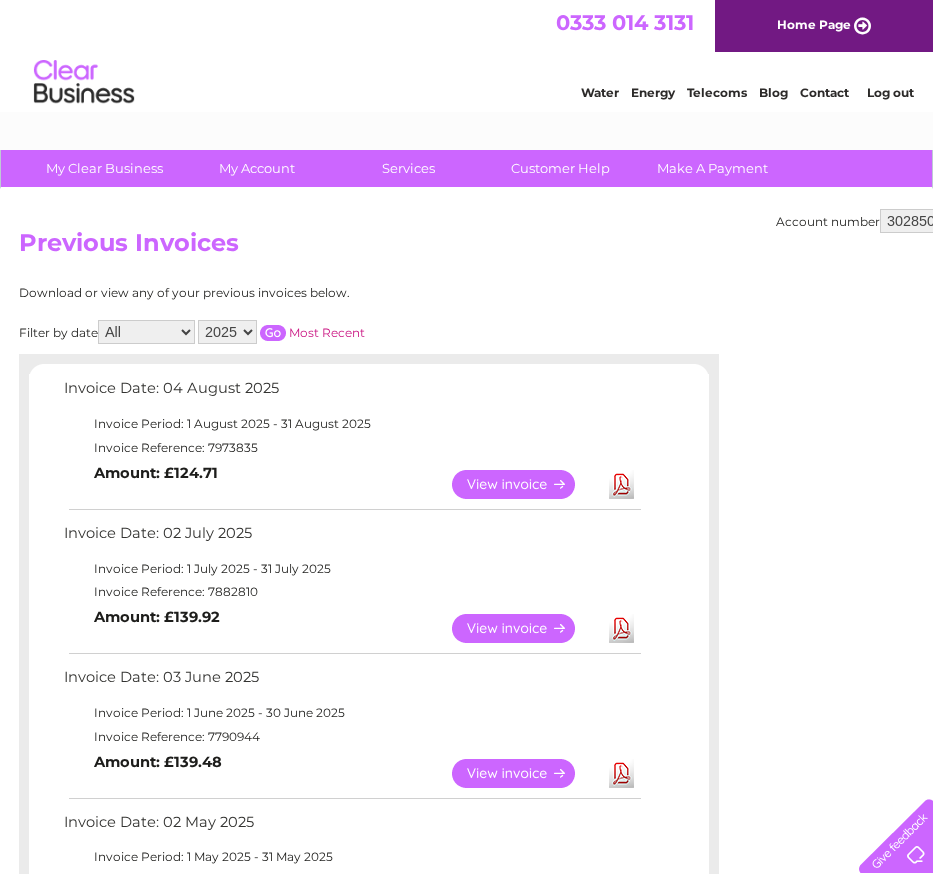 click on "View" at bounding box center [525, 628] 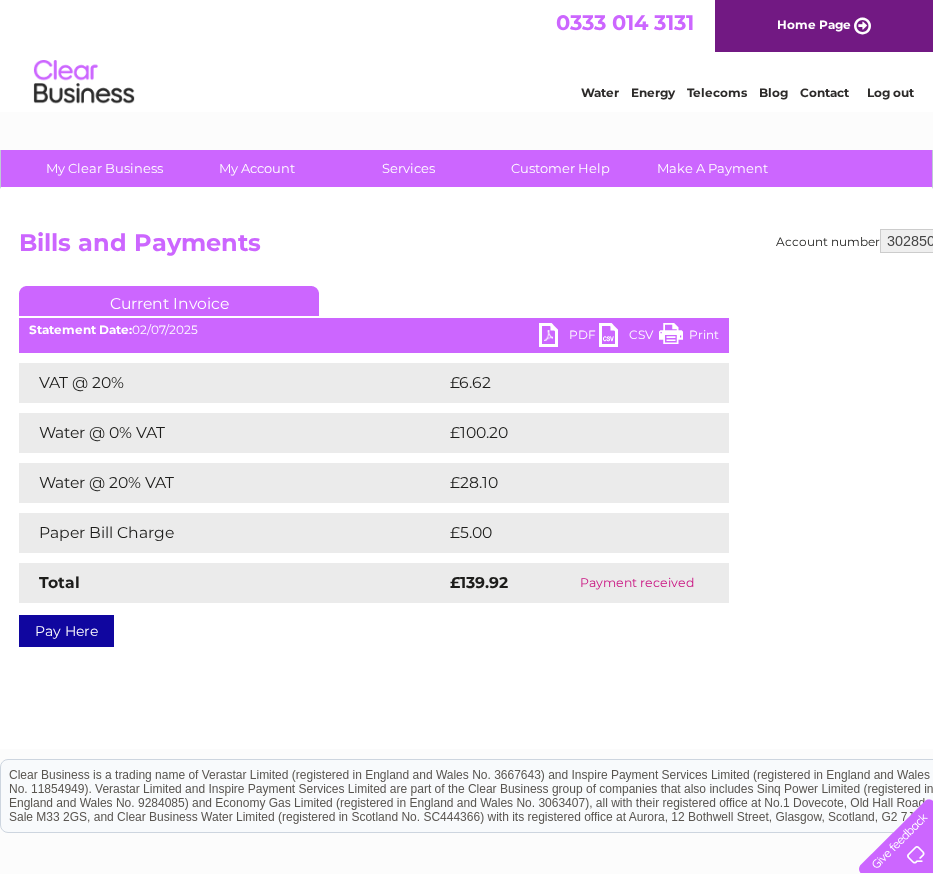 scroll, scrollTop: 0, scrollLeft: 0, axis: both 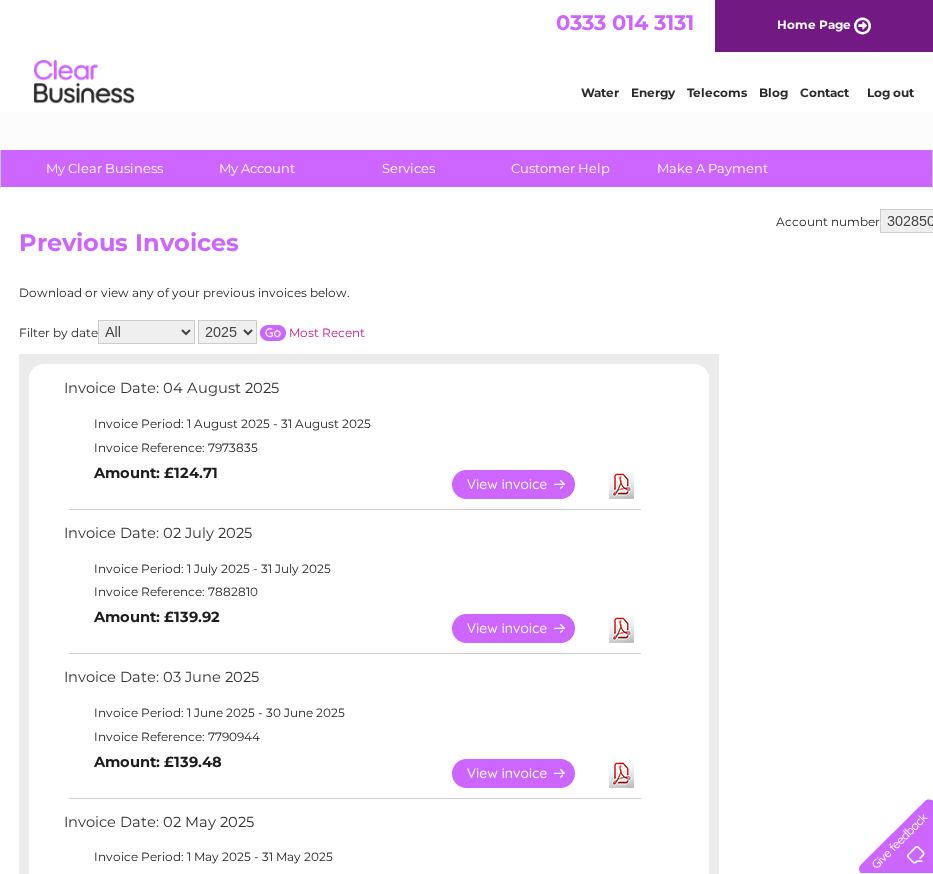 click on "View" at bounding box center (525, 773) 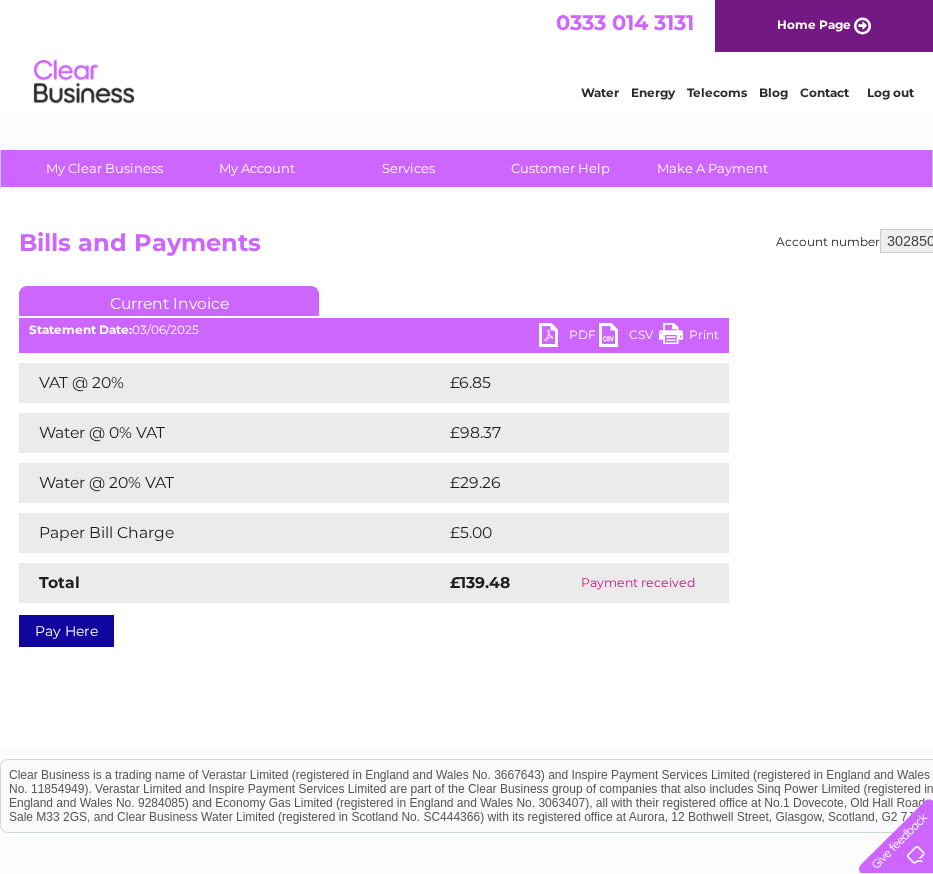 scroll, scrollTop: 0, scrollLeft: 0, axis: both 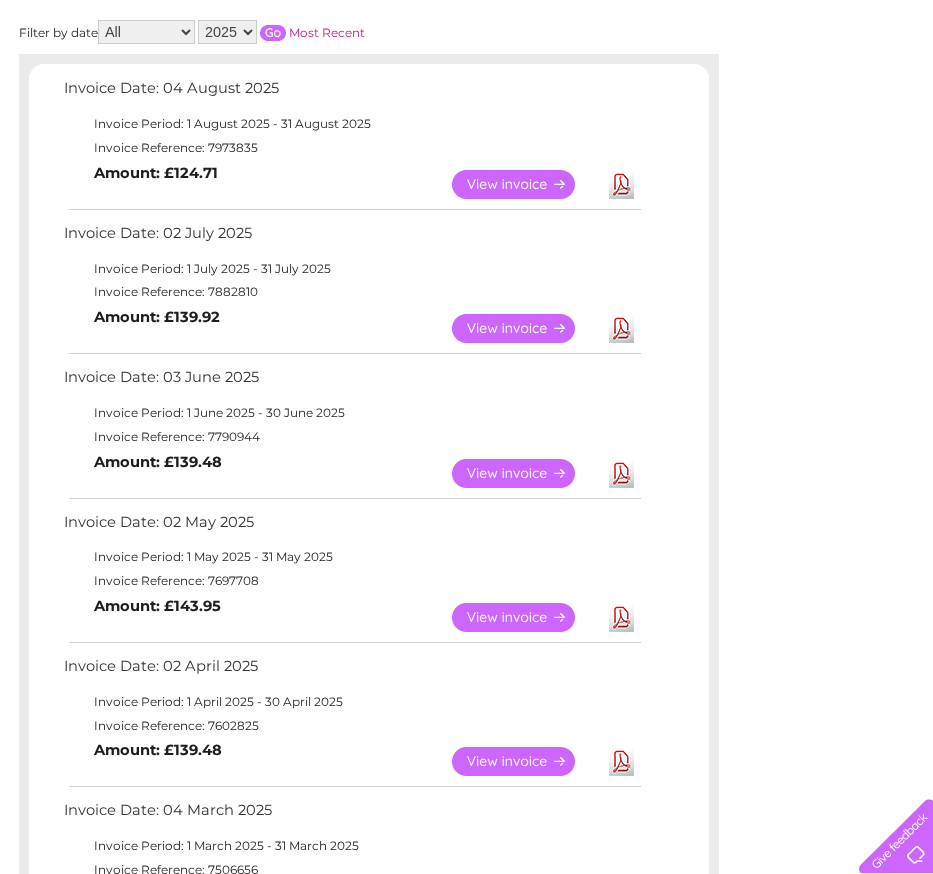 click on "View" at bounding box center (525, 617) 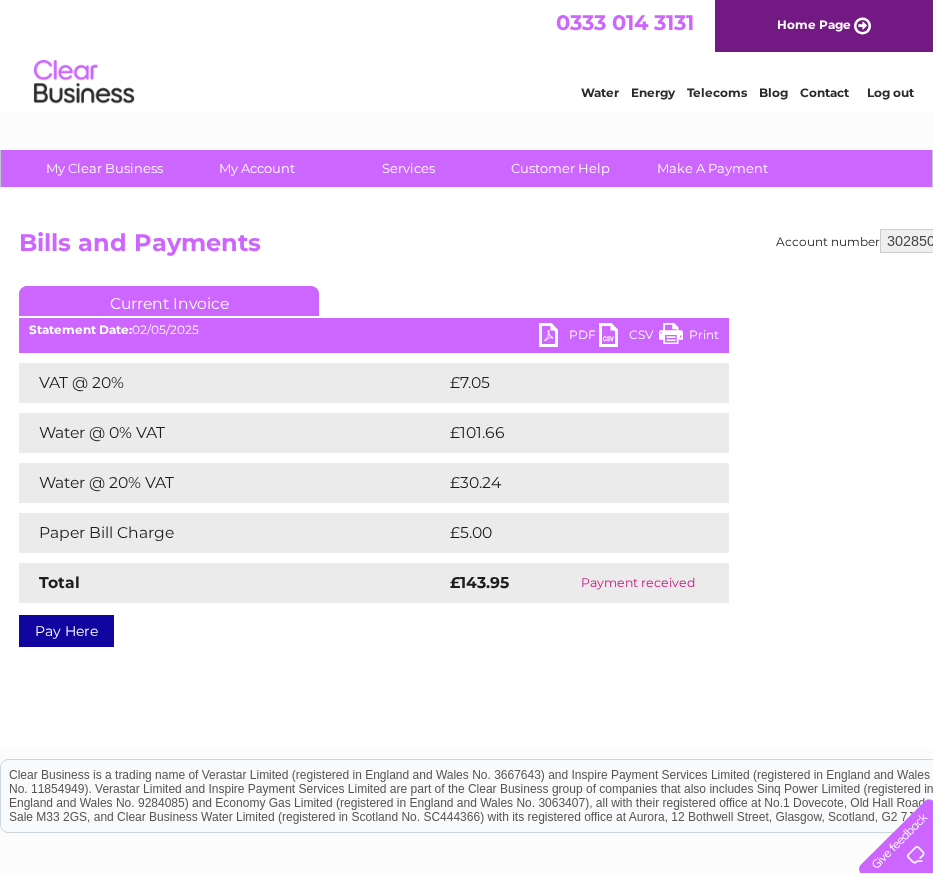 scroll, scrollTop: 0, scrollLeft: 0, axis: both 